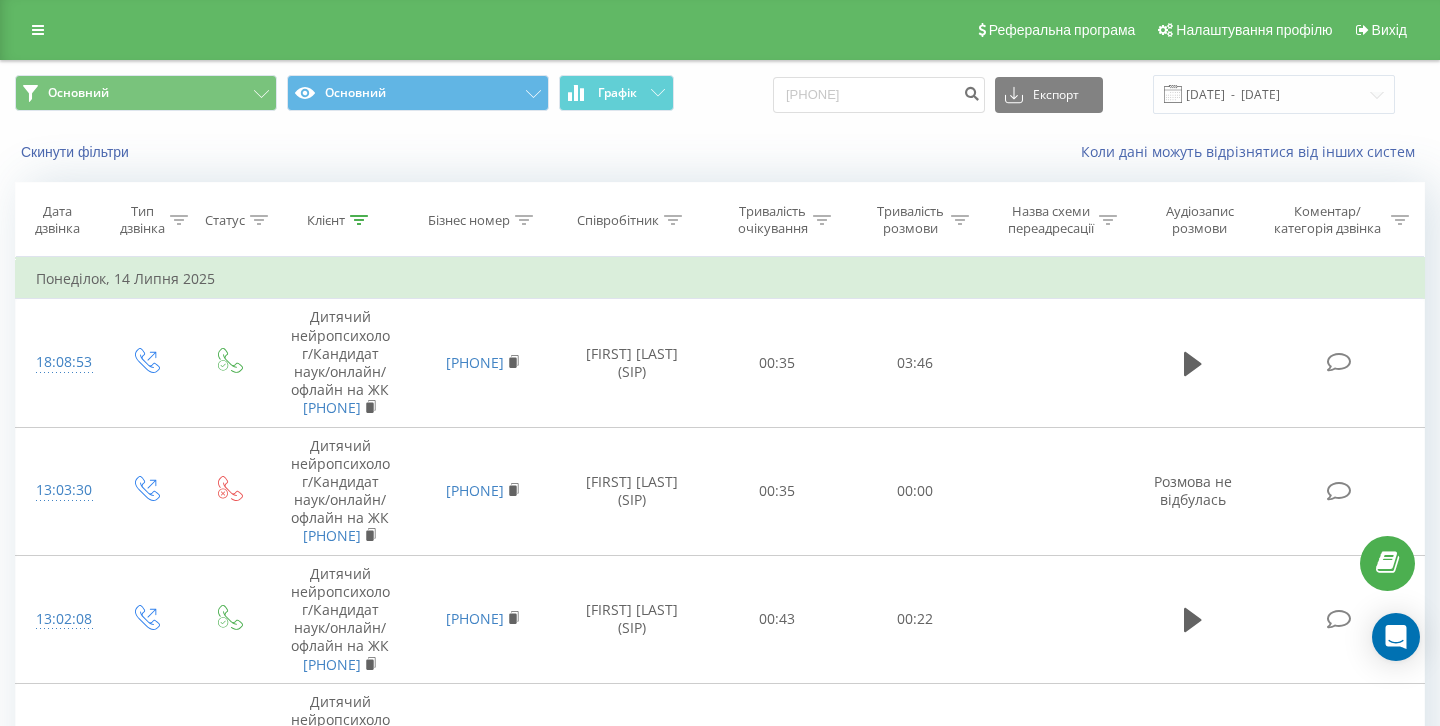 scroll, scrollTop: 0, scrollLeft: 0, axis: both 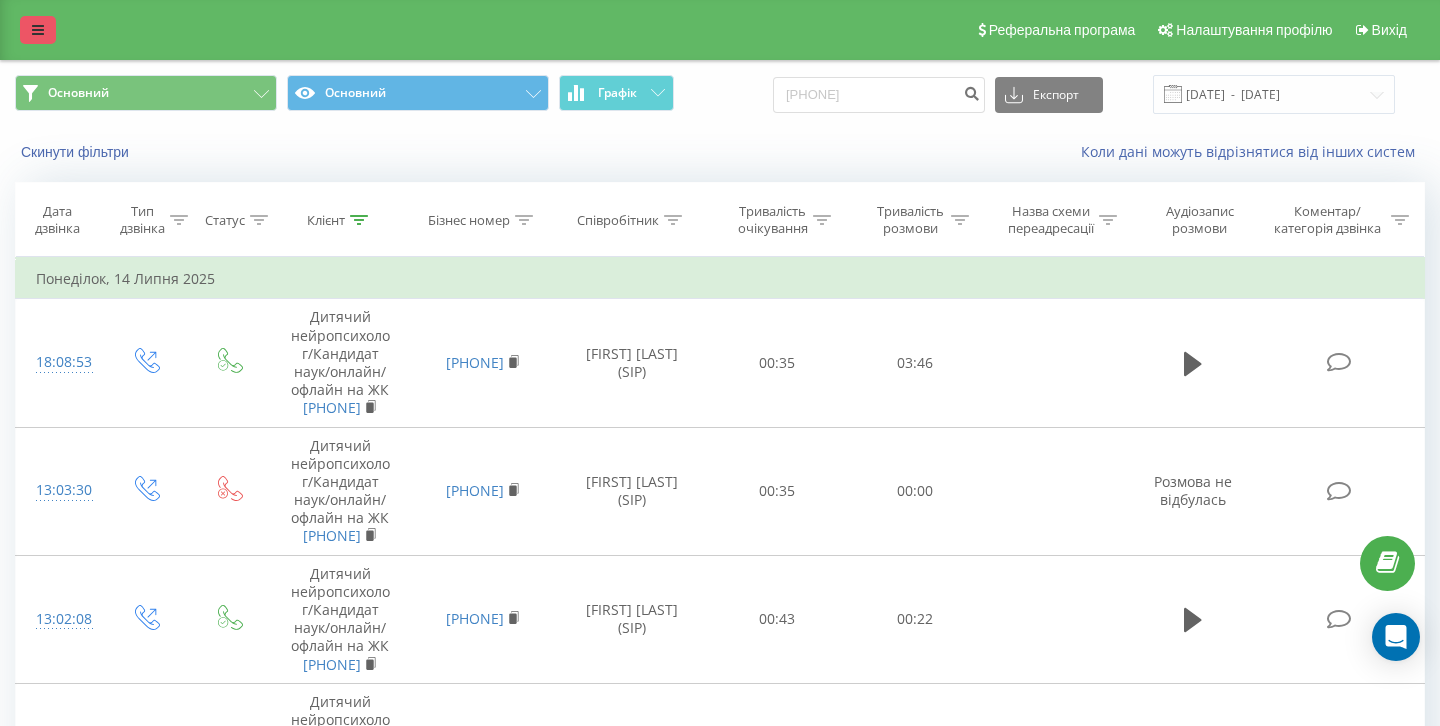 click at bounding box center (38, 30) 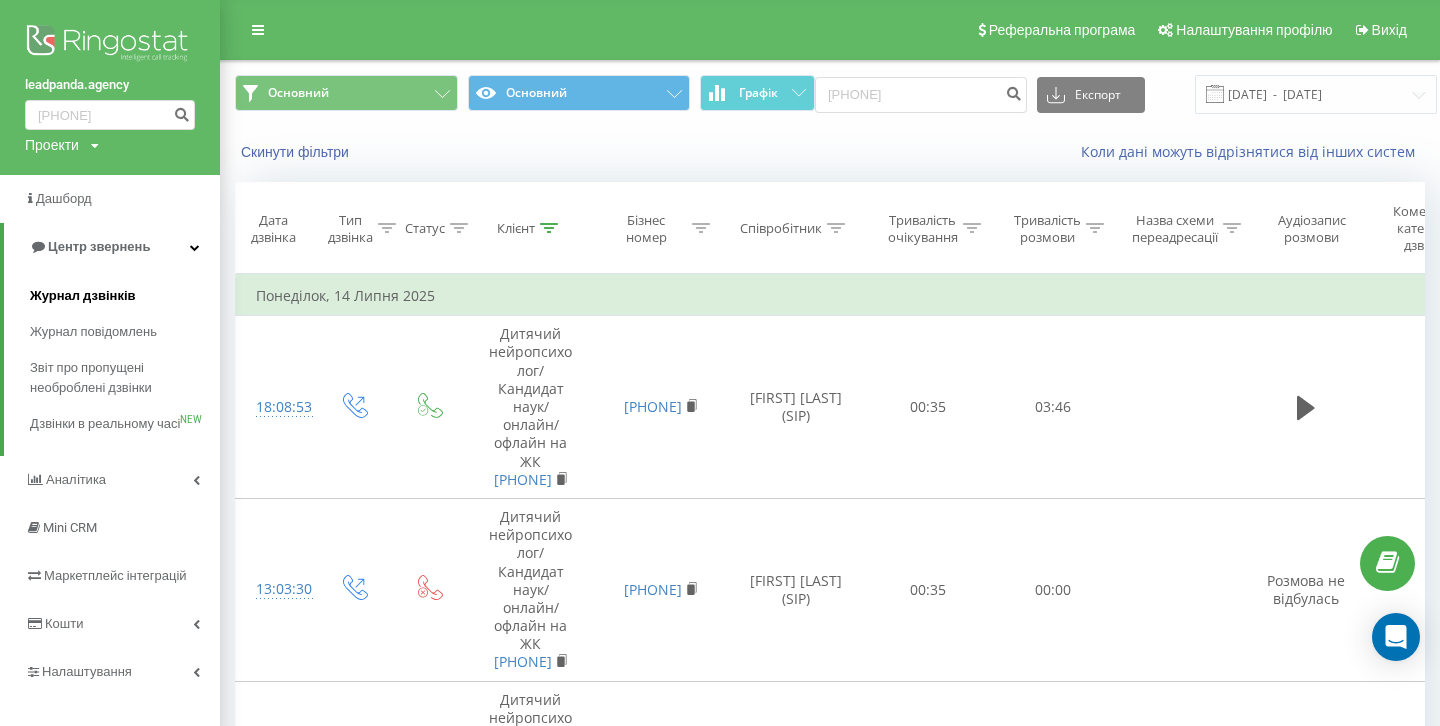 click on "Журнал дзвінків" at bounding box center [83, 296] 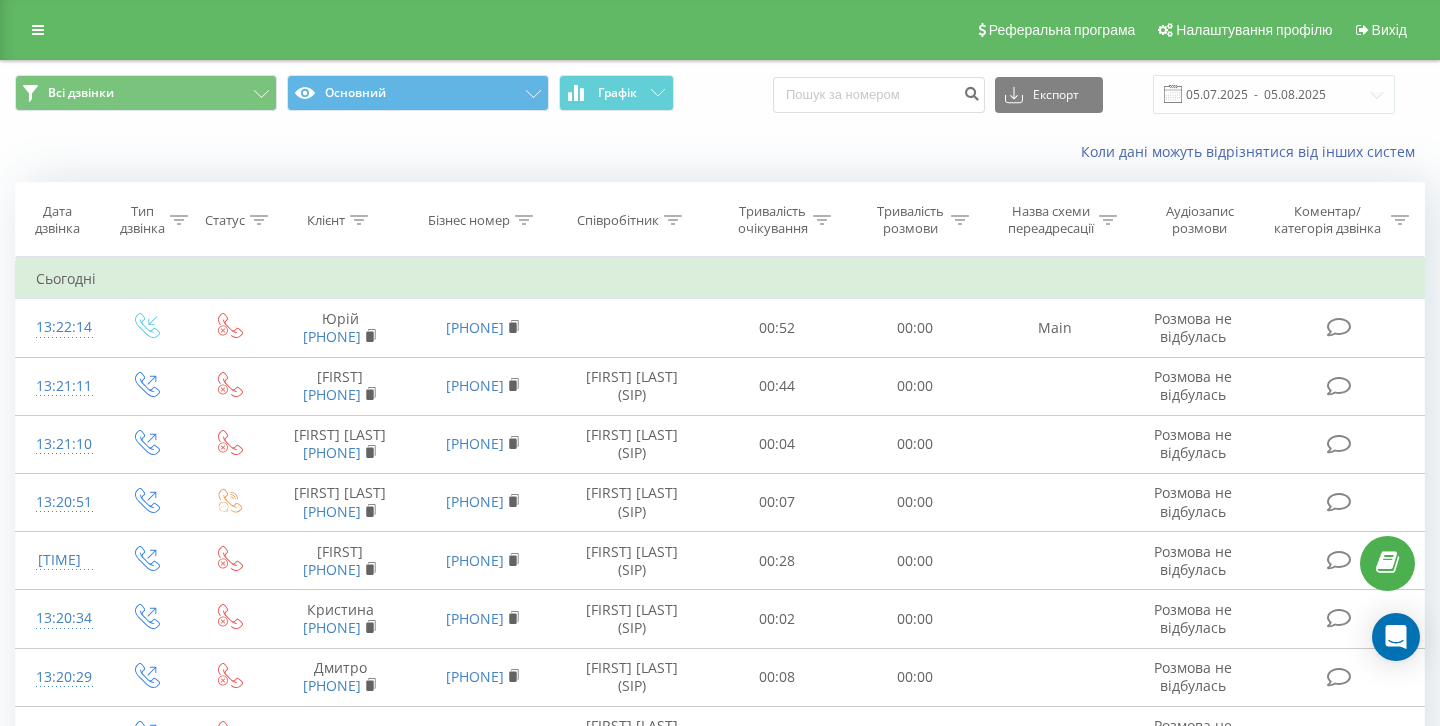 scroll, scrollTop: 0, scrollLeft: 0, axis: both 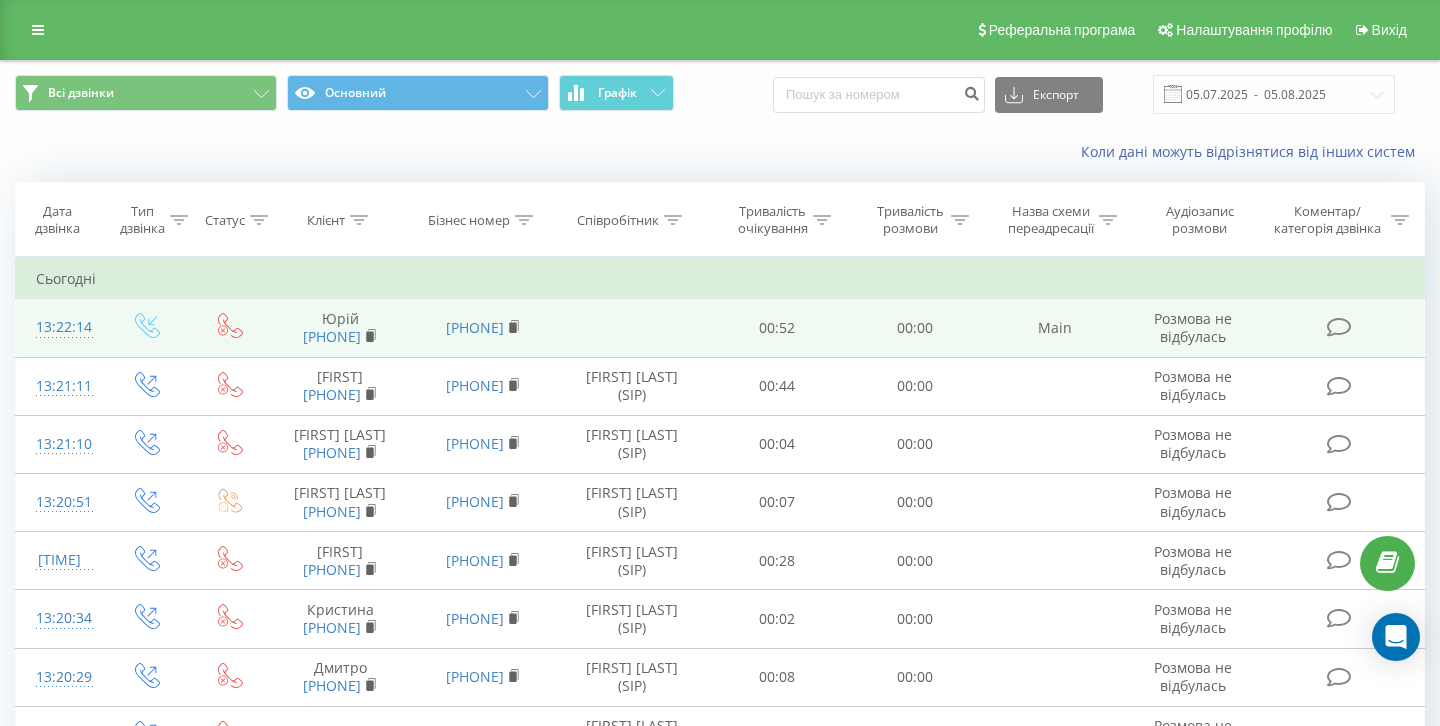 click on "[PHONE]" at bounding box center (340, 337) 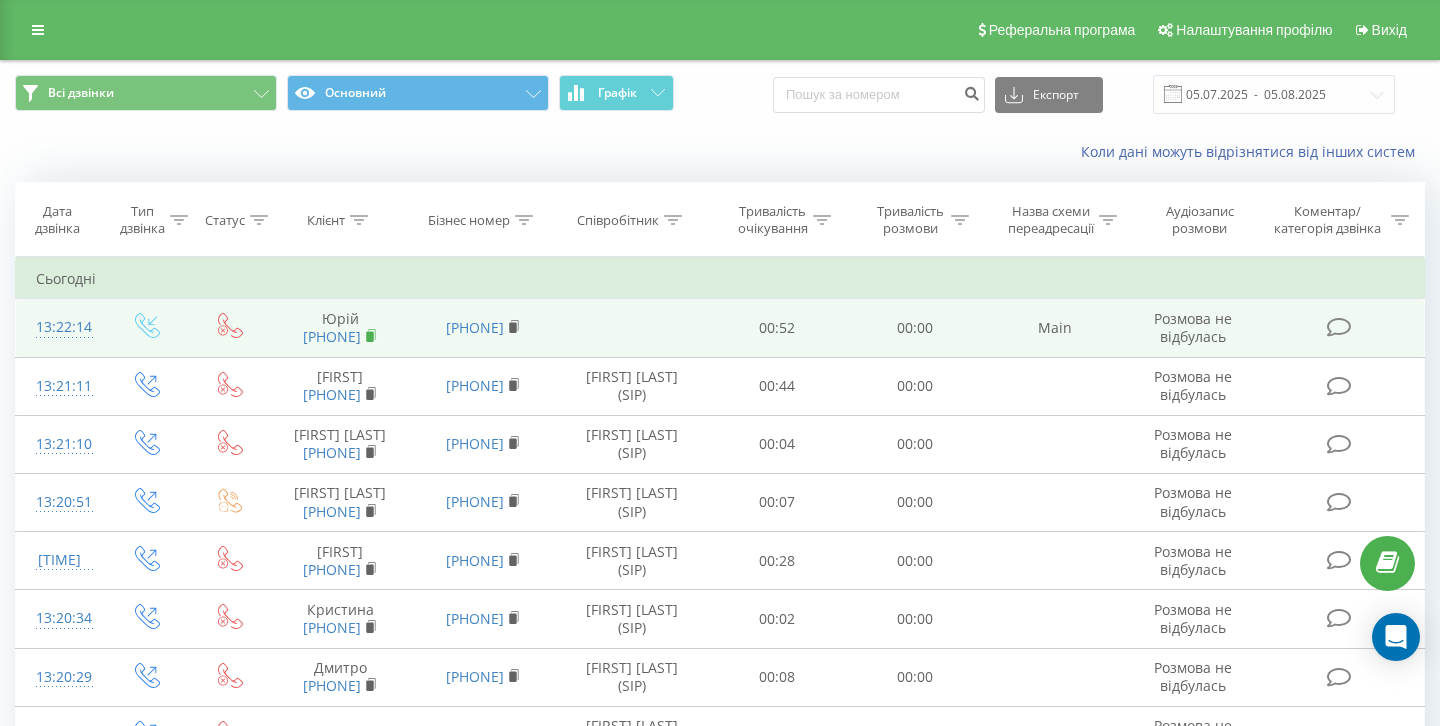 click 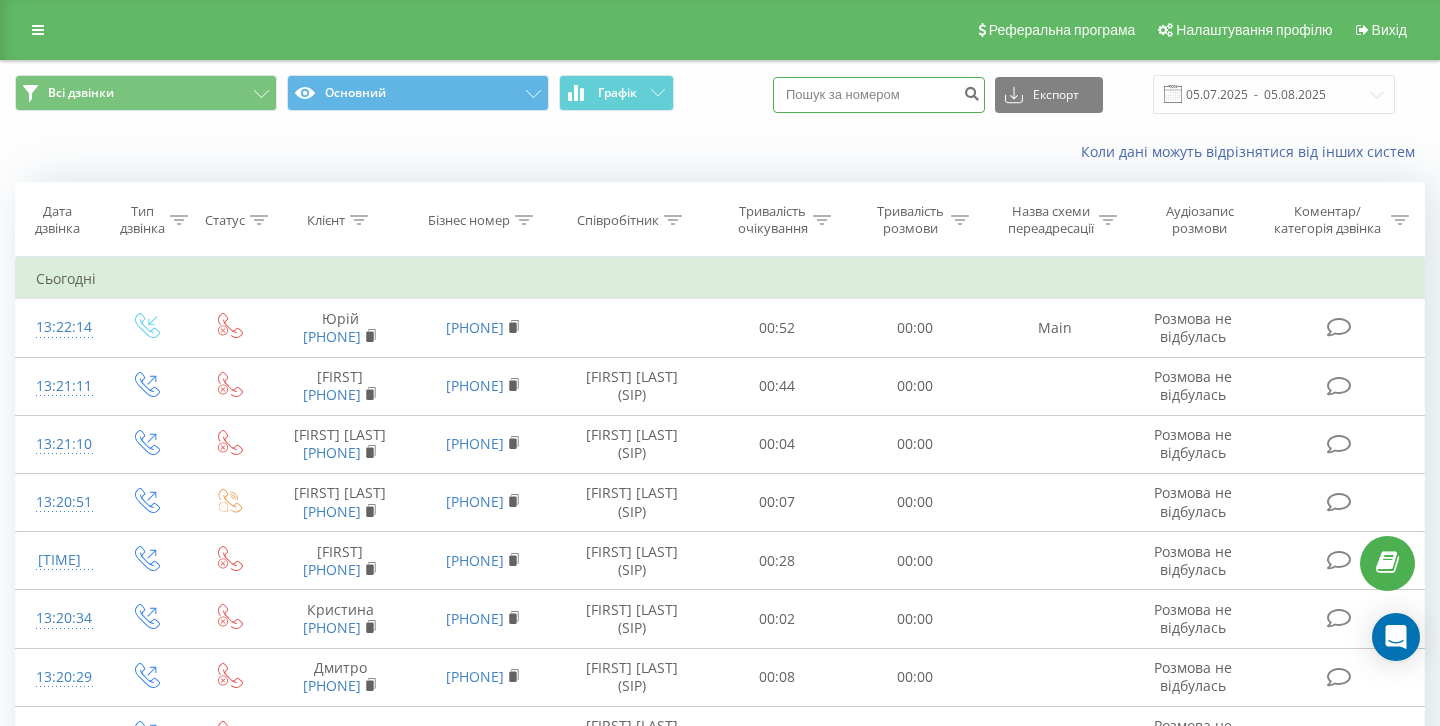 click at bounding box center (879, 95) 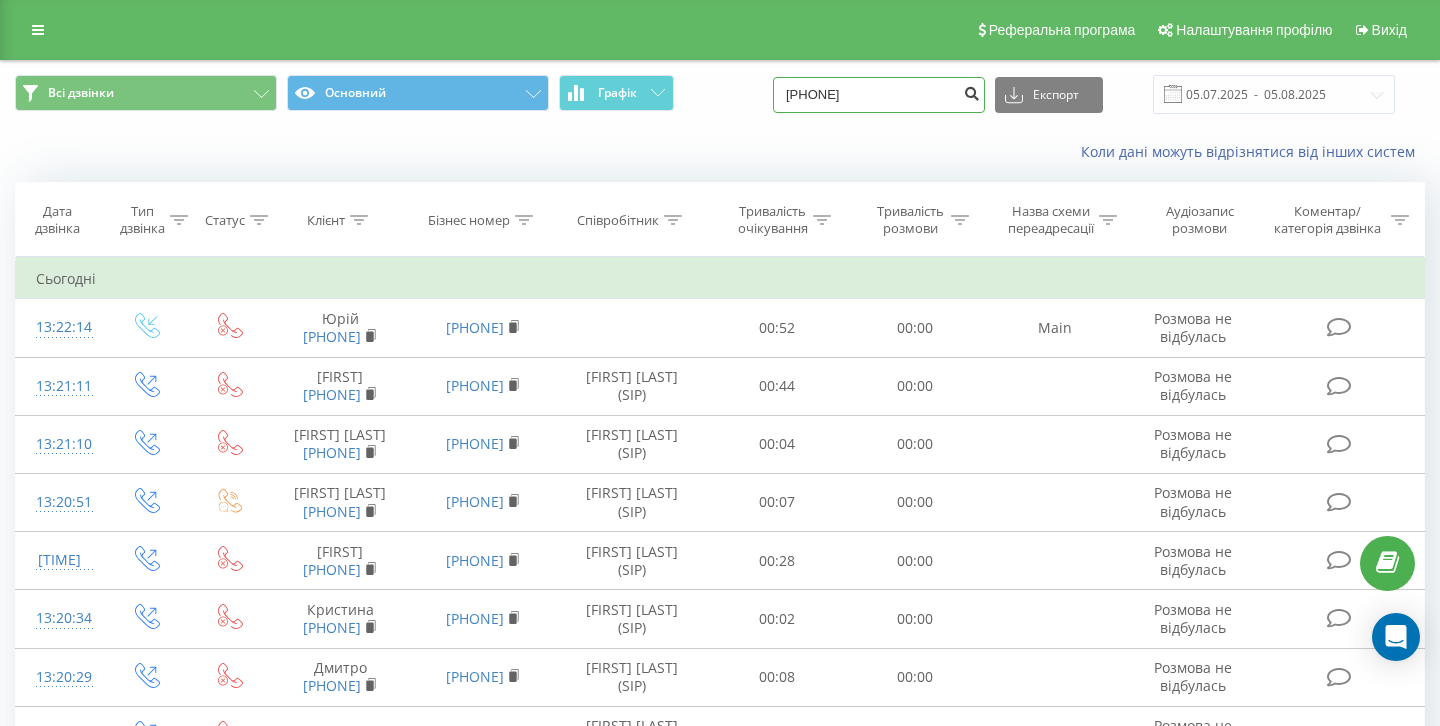 type on "380935287509" 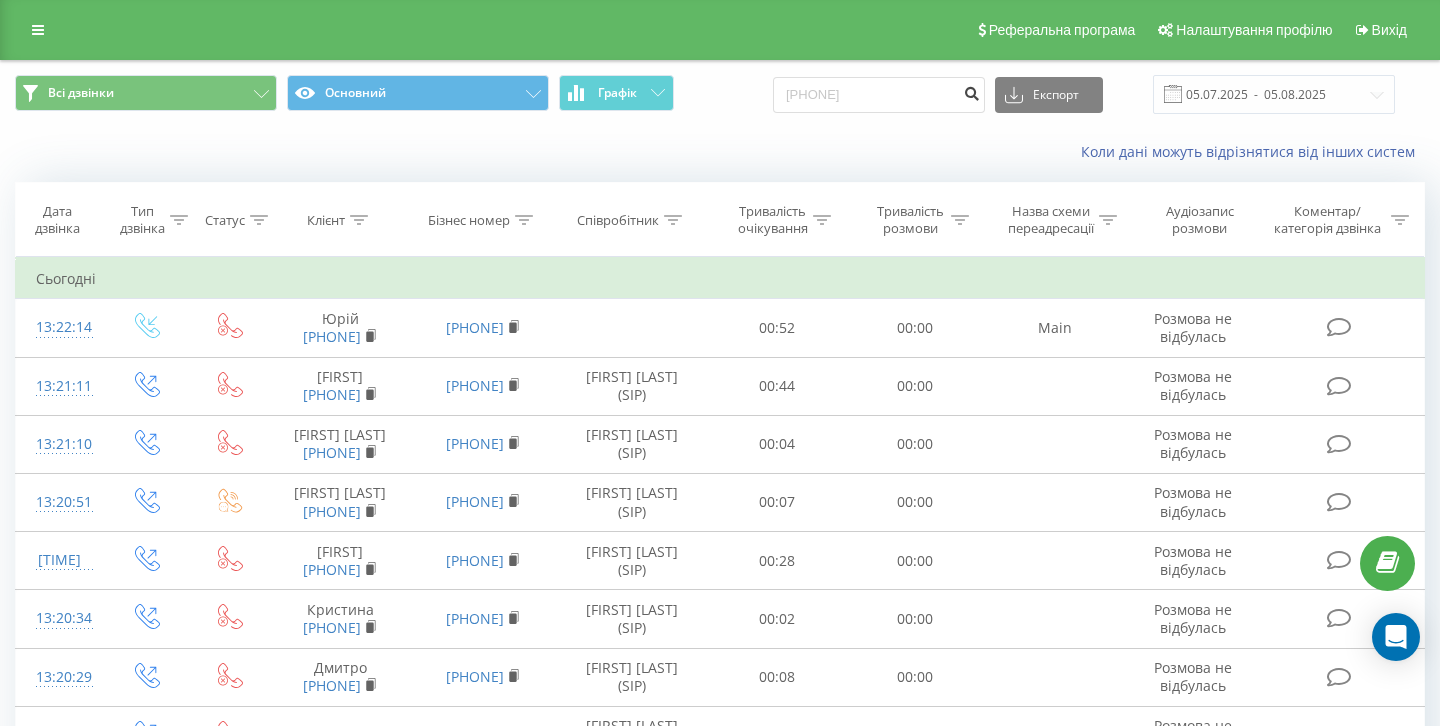 click at bounding box center [971, 91] 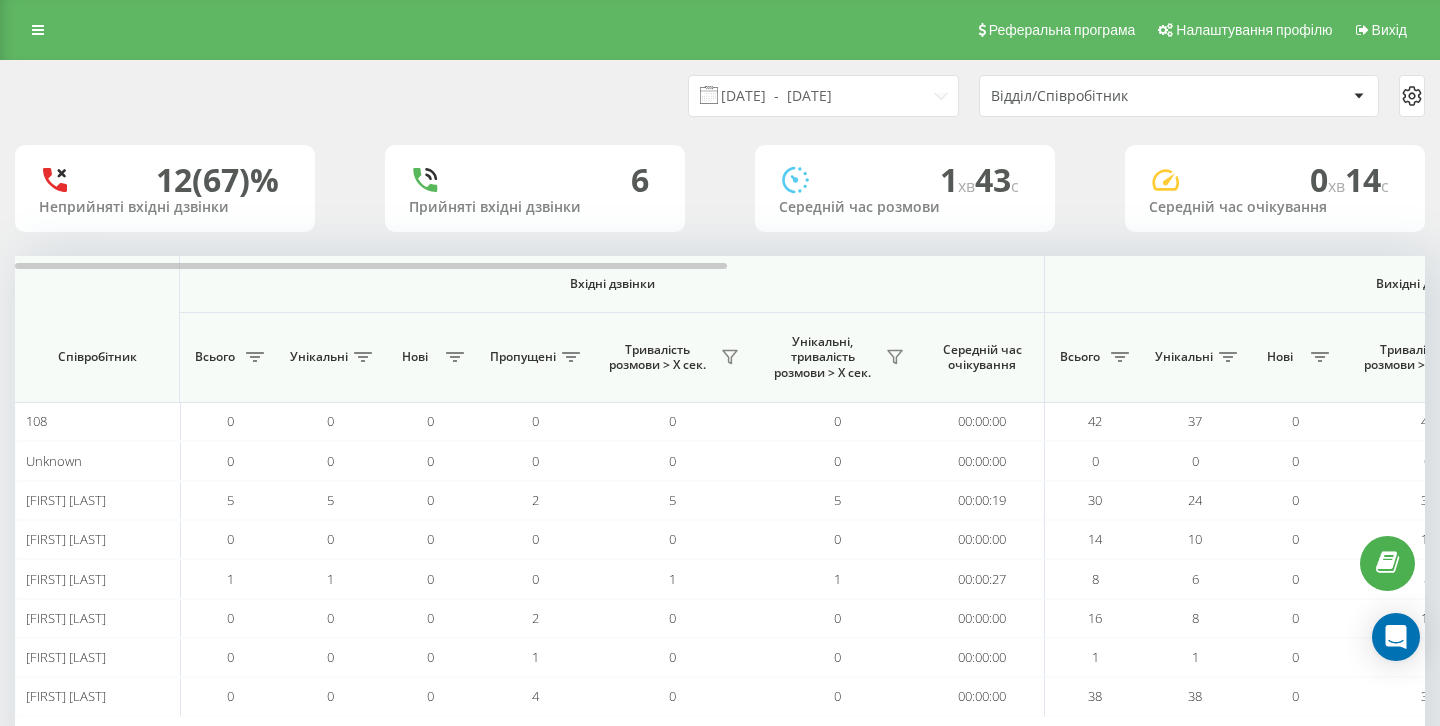 scroll, scrollTop: 0, scrollLeft: 0, axis: both 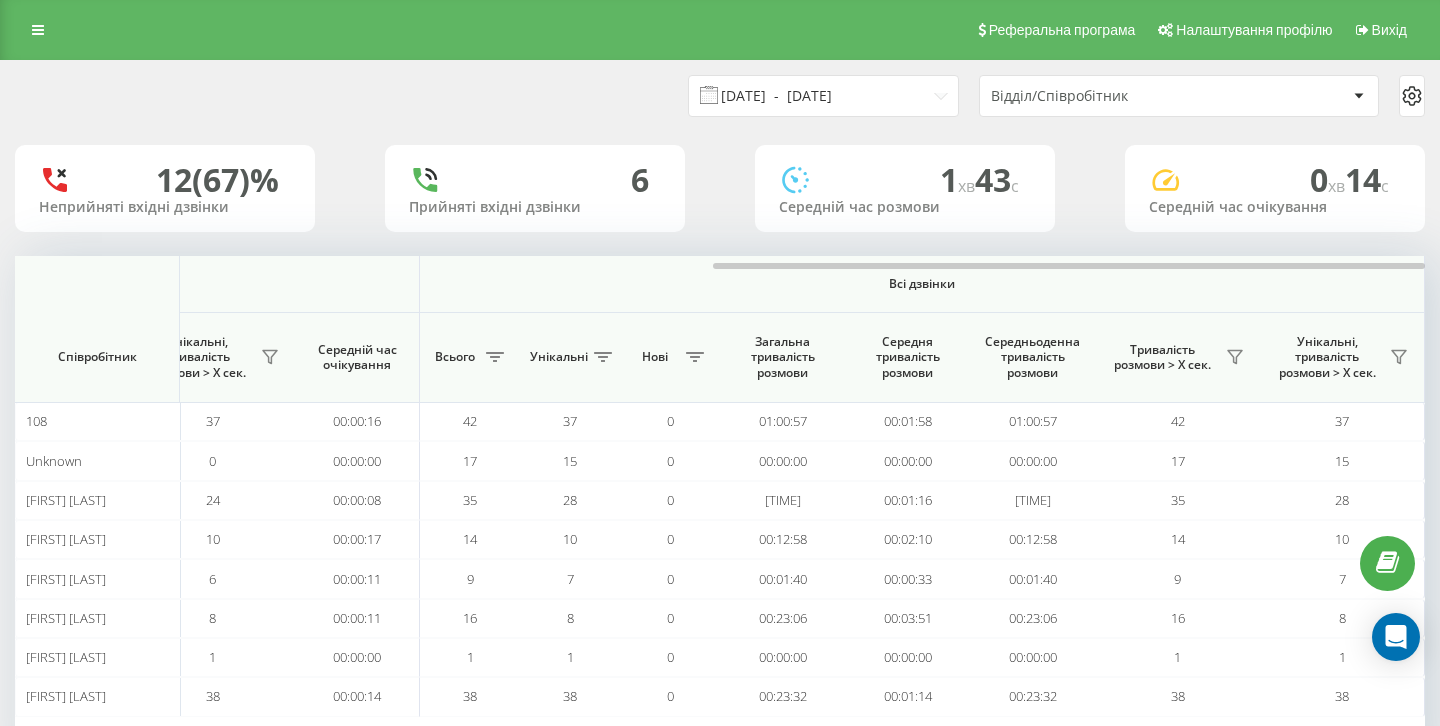 click on "15.07.2025  -  15.07.2025" at bounding box center [823, 96] 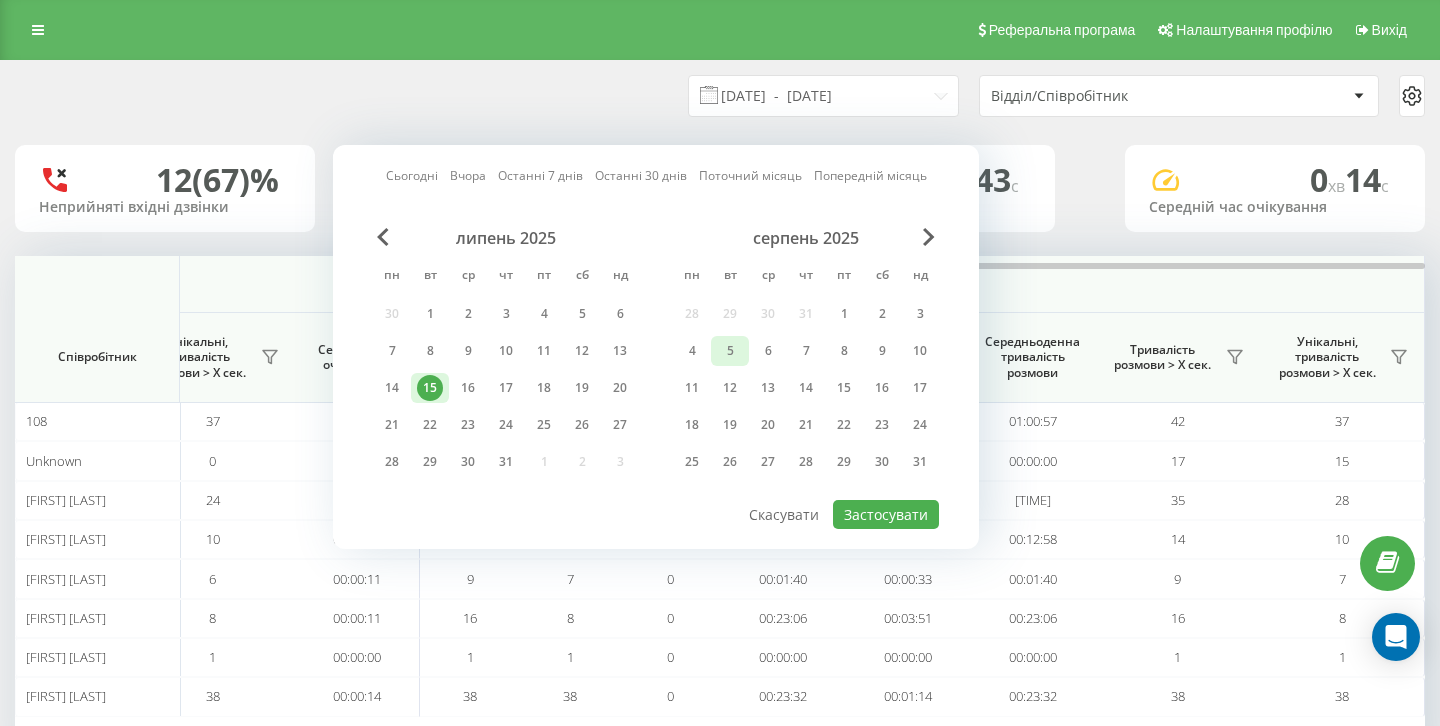 click on "5" at bounding box center (730, 351) 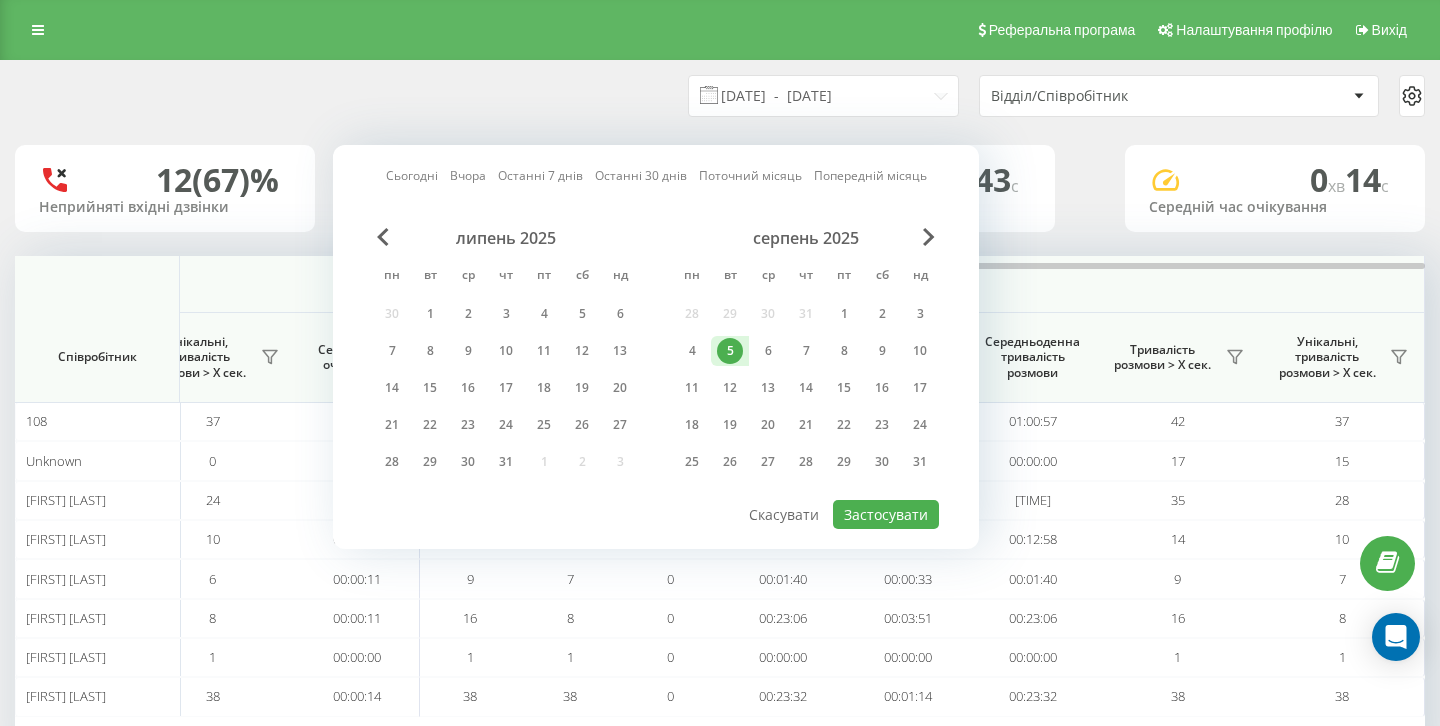 click on "5" at bounding box center (730, 351) 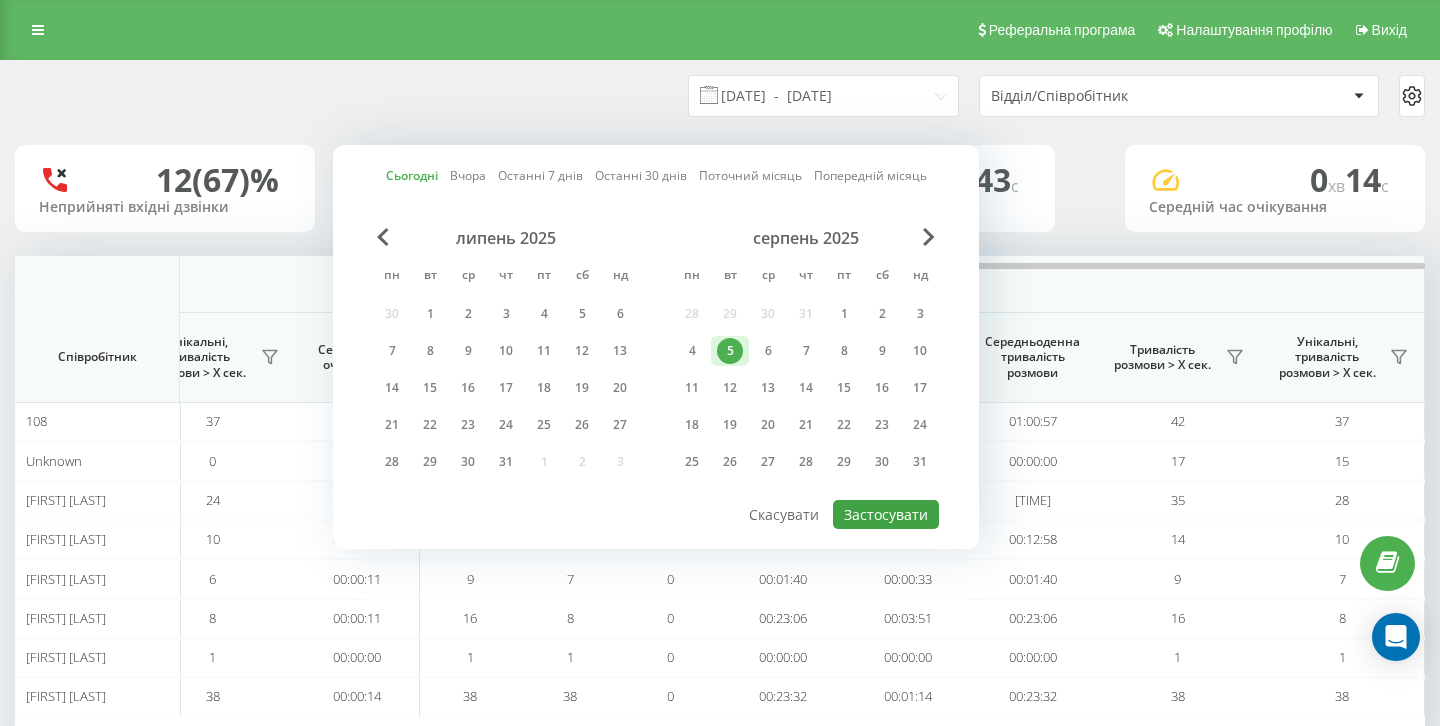click on "Застосувати" at bounding box center (886, 514) 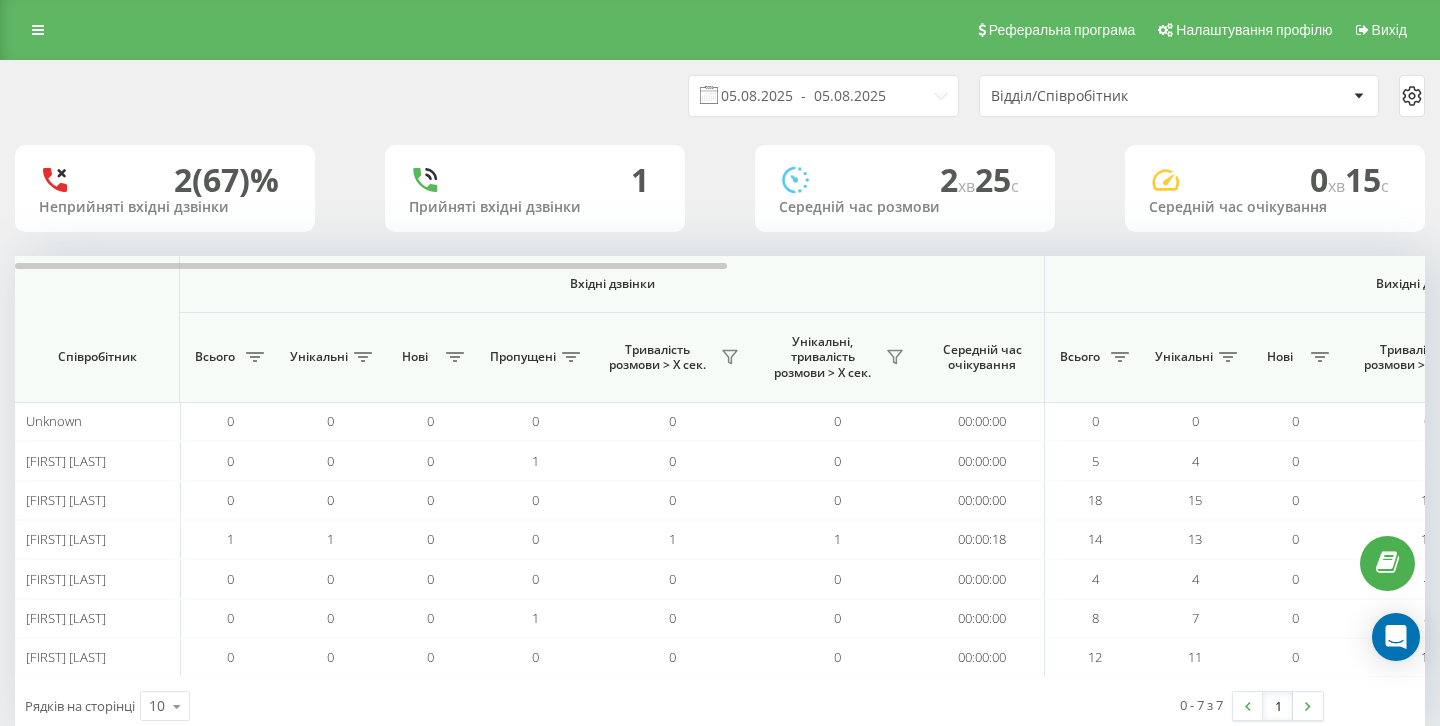 click on "0" at bounding box center [837, 500] 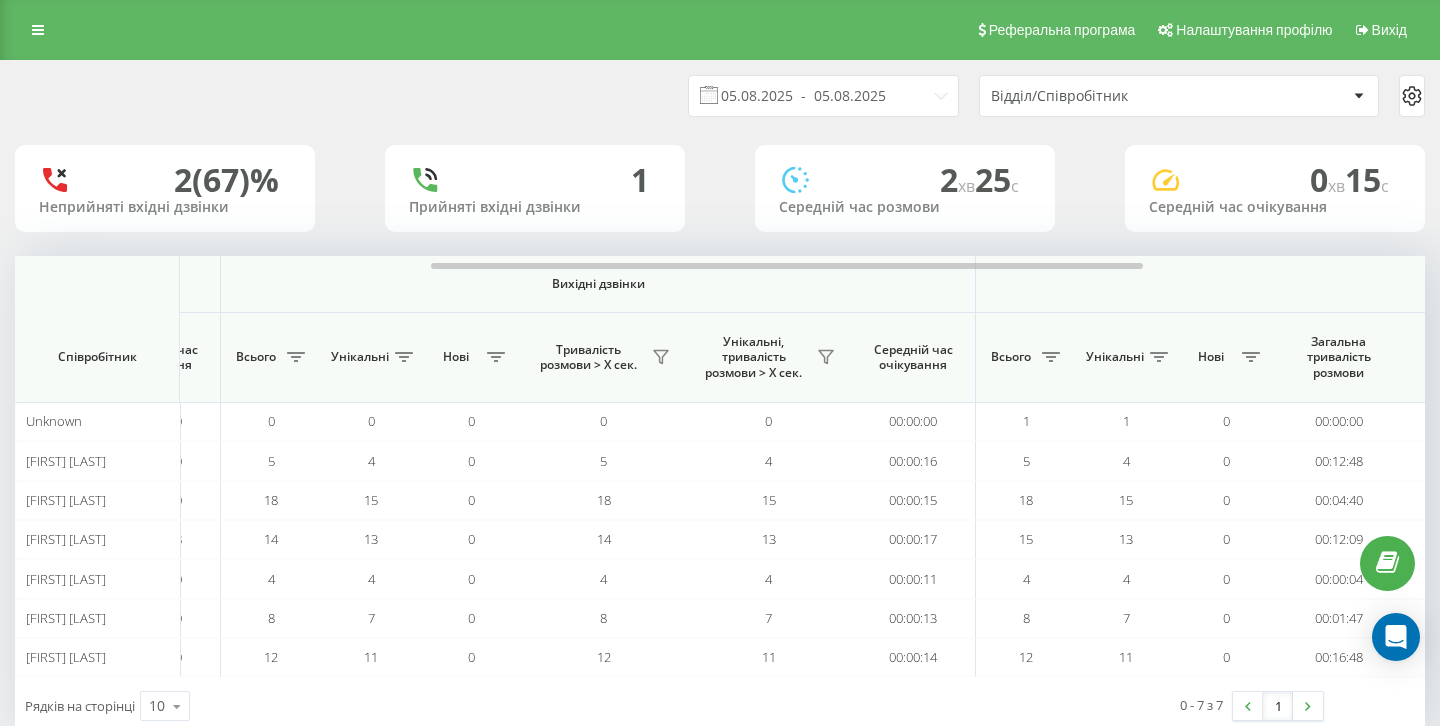 scroll, scrollTop: 0, scrollLeft: 849, axis: horizontal 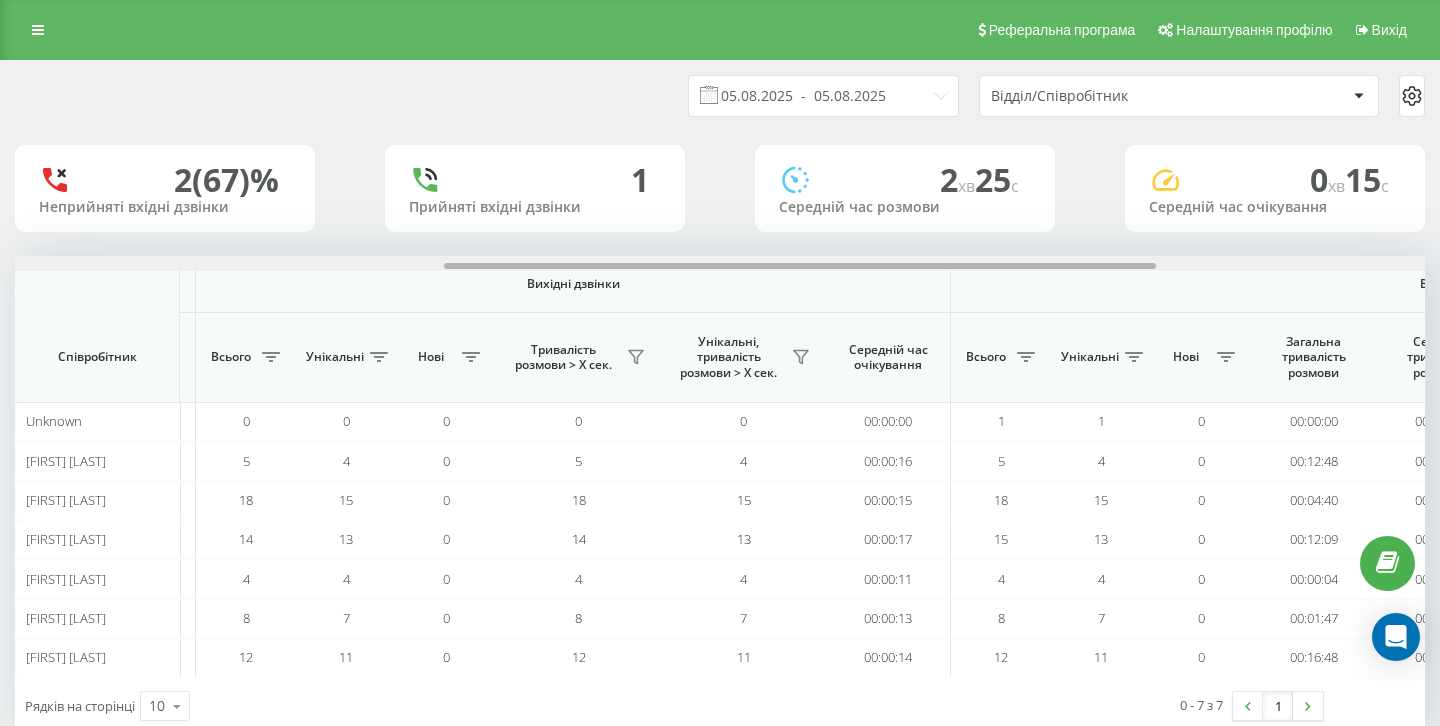 click at bounding box center [800, 266] 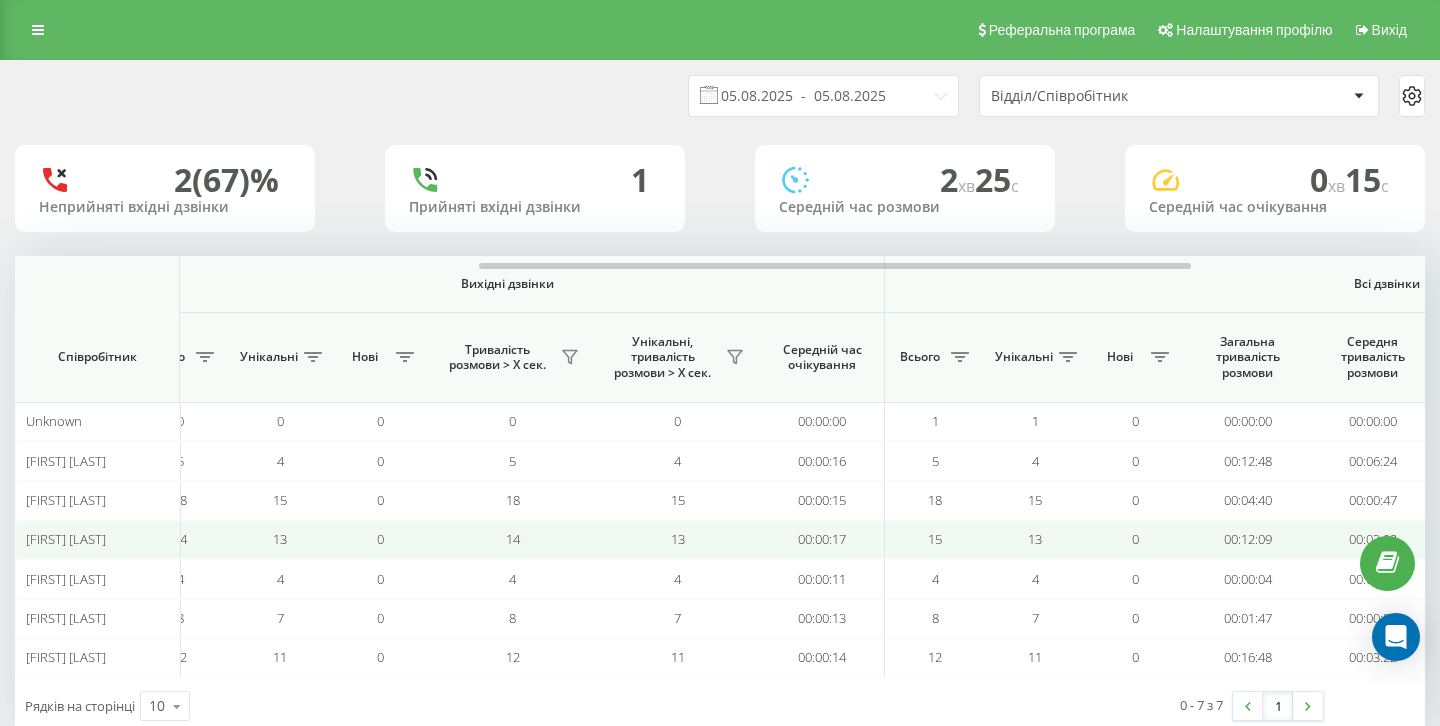 scroll, scrollTop: 0, scrollLeft: 916, axis: horizontal 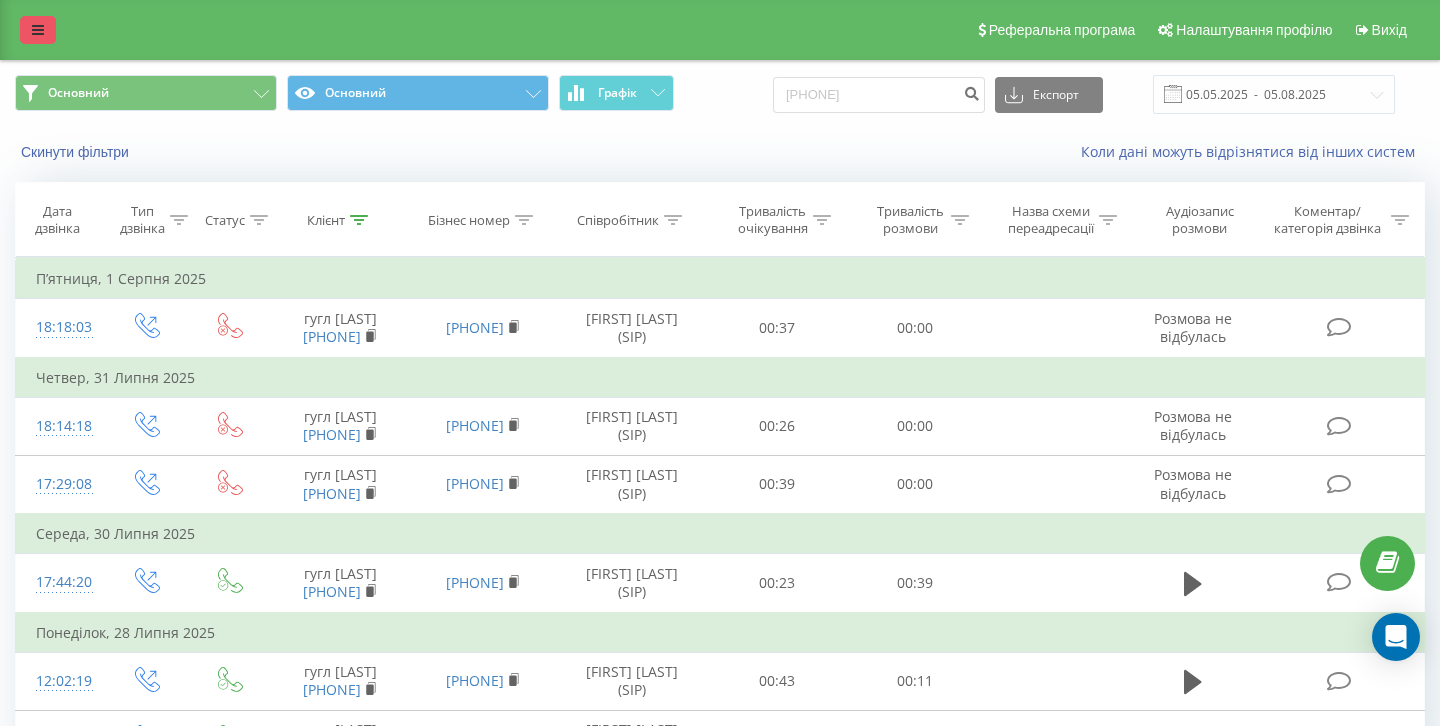 click at bounding box center (38, 30) 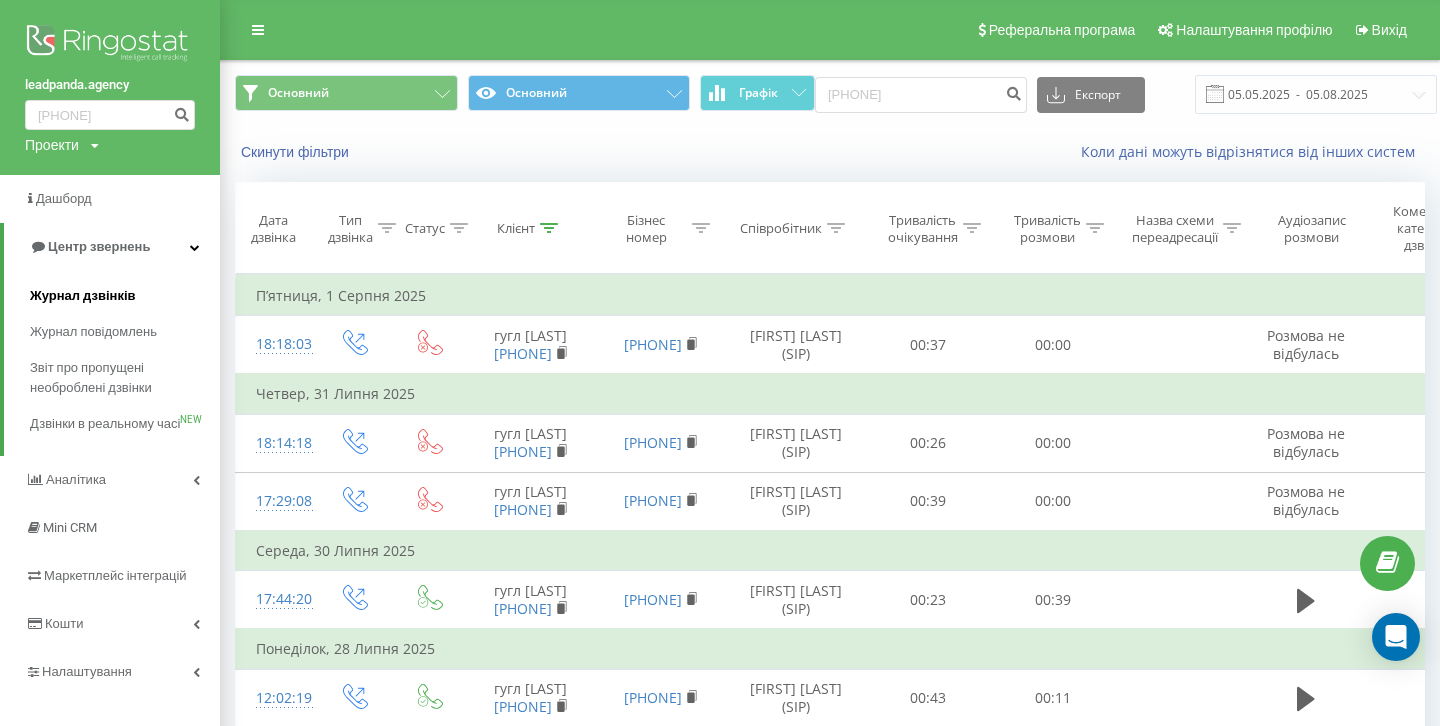 click on "Журнал дзвінків" at bounding box center [83, 296] 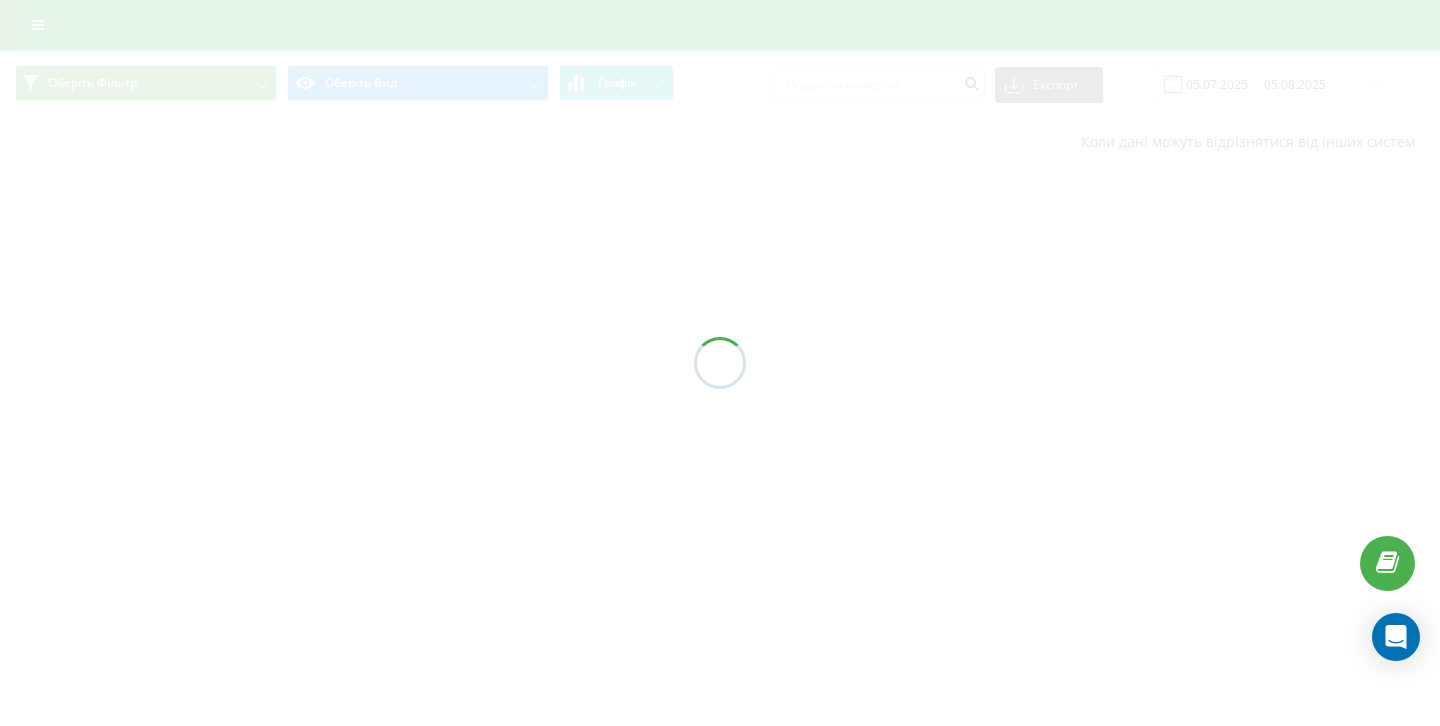 scroll, scrollTop: 0, scrollLeft: 0, axis: both 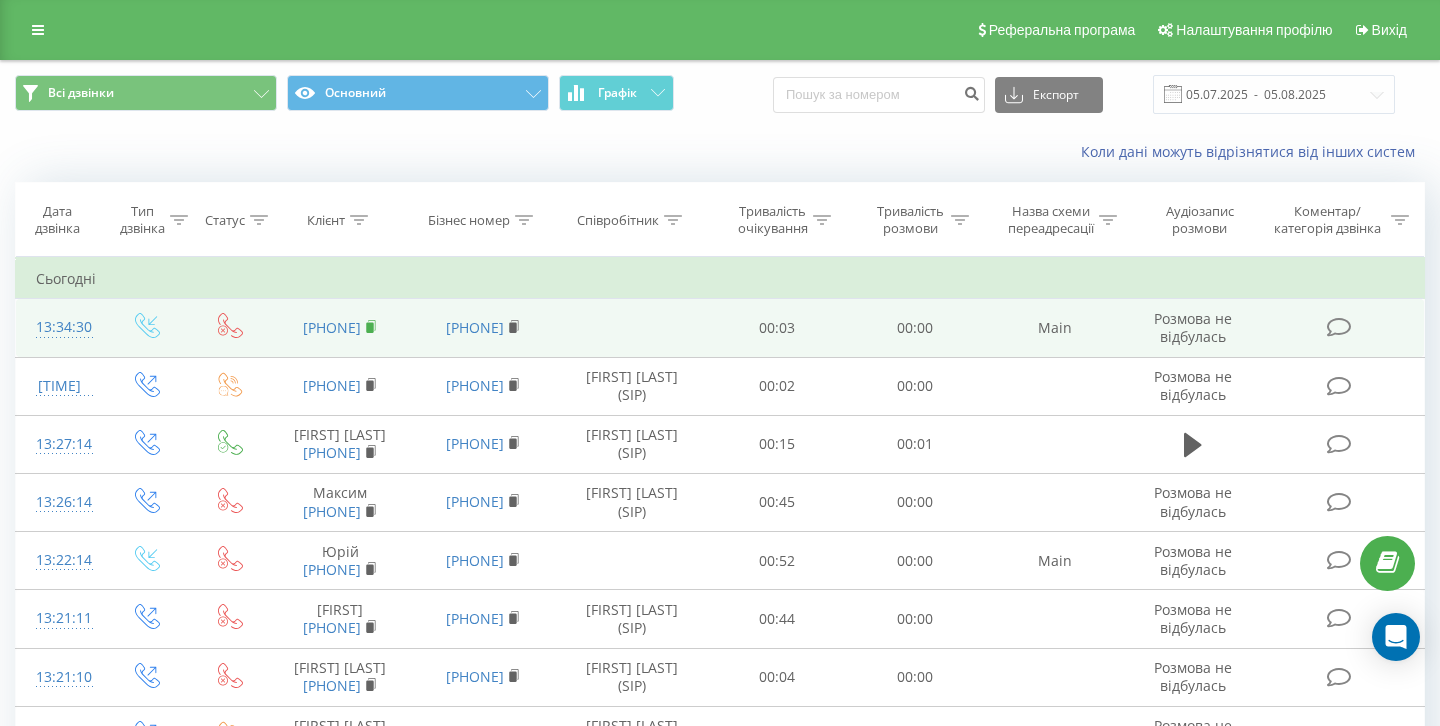 click 